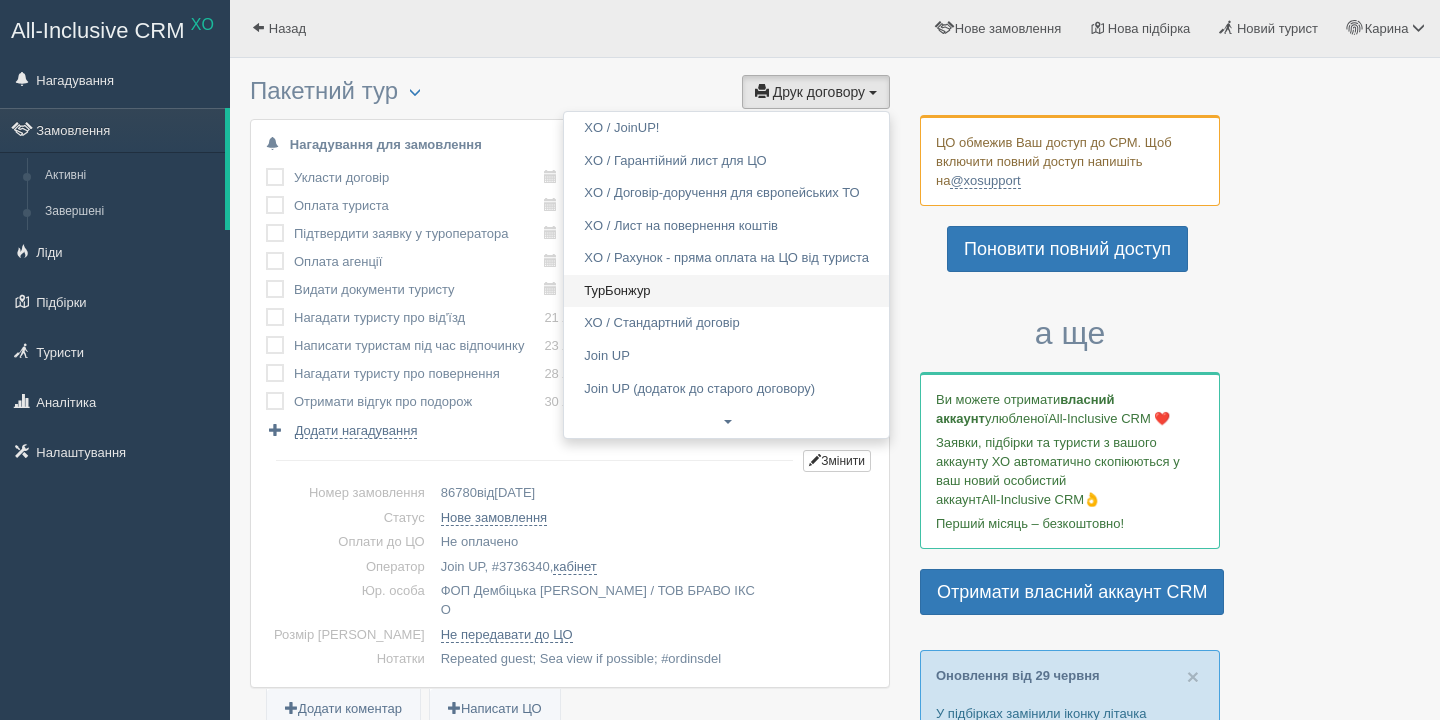scroll, scrollTop: 0, scrollLeft: 0, axis: both 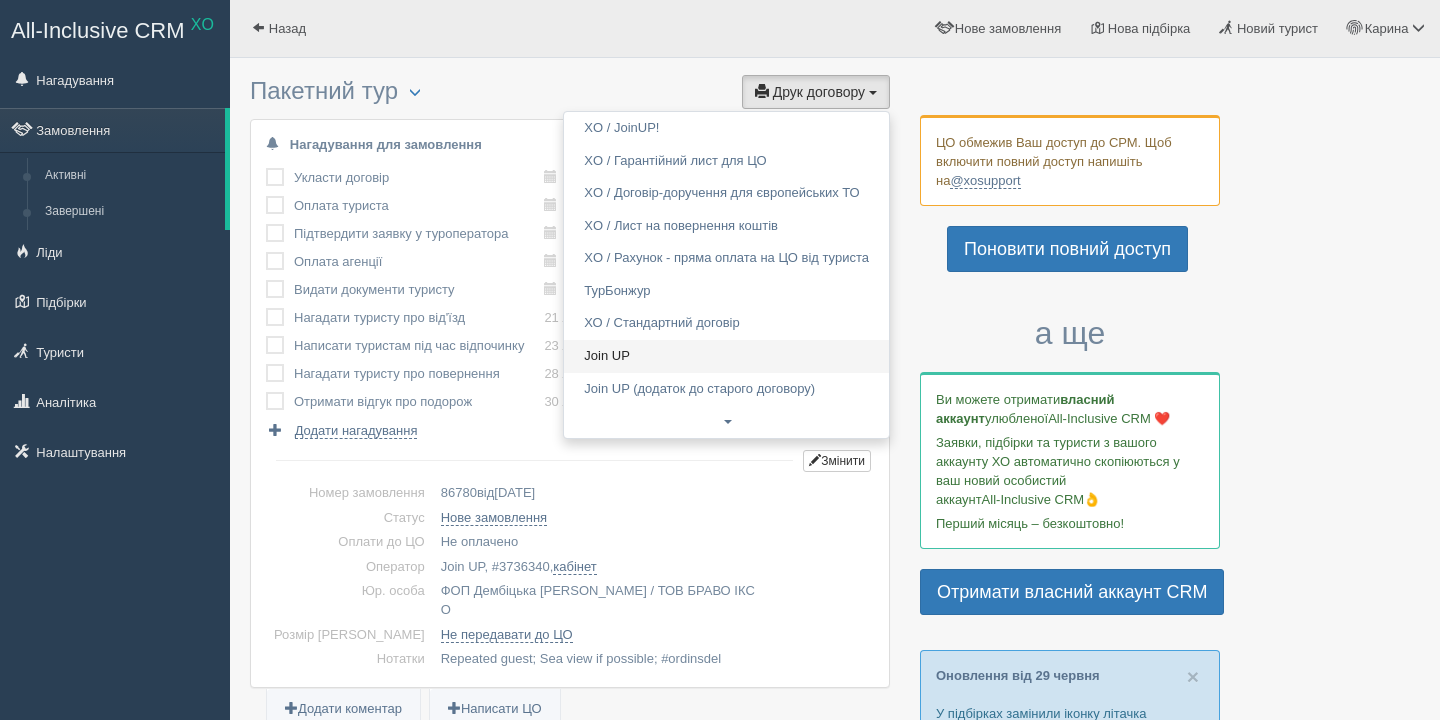 click on "Join UP" at bounding box center (726, 356) 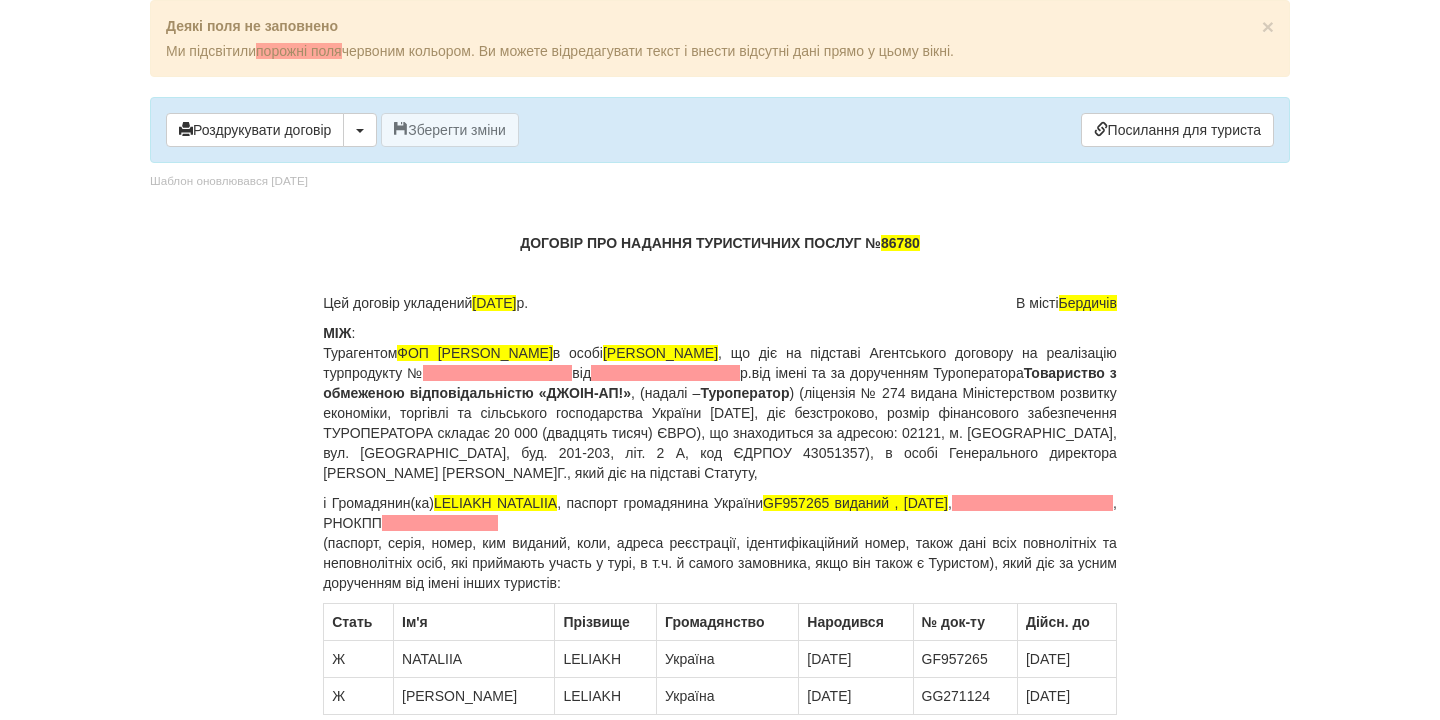 scroll, scrollTop: 0, scrollLeft: 0, axis: both 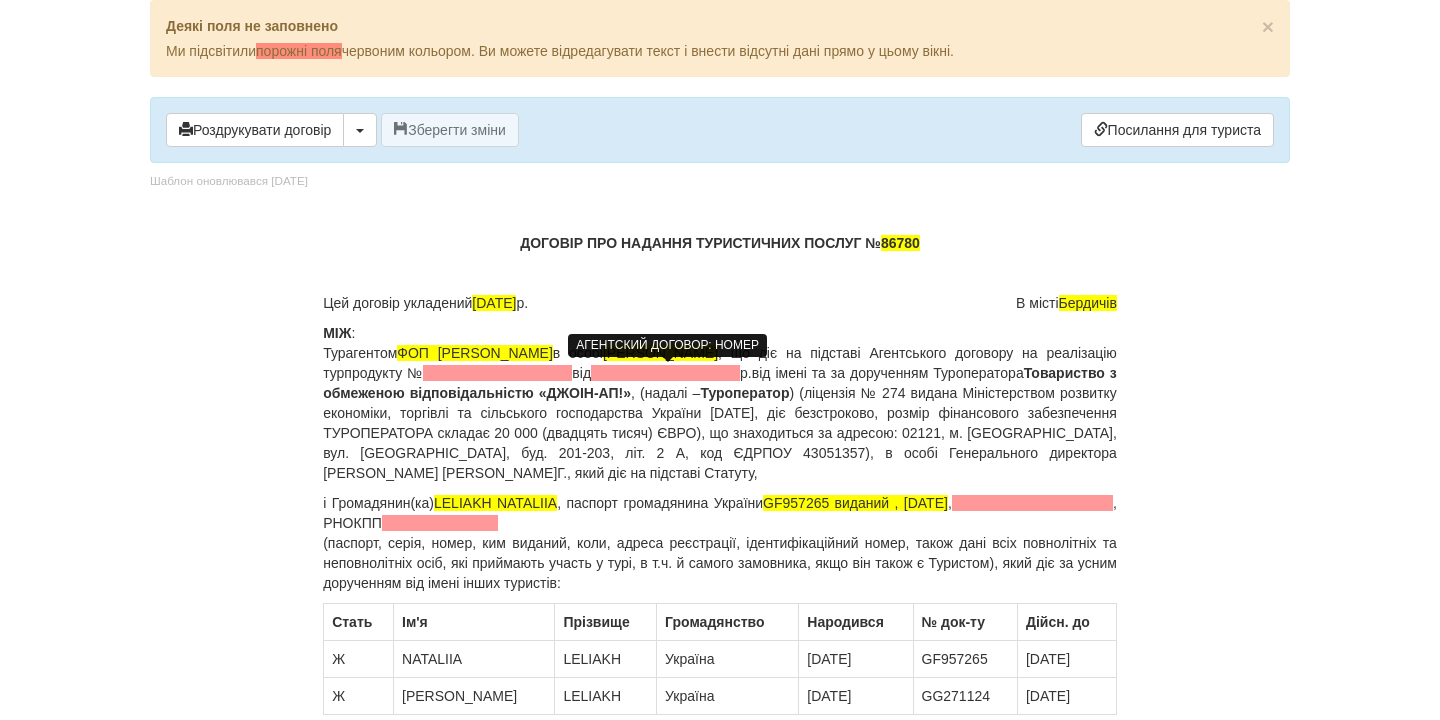 click at bounding box center (497, 373) 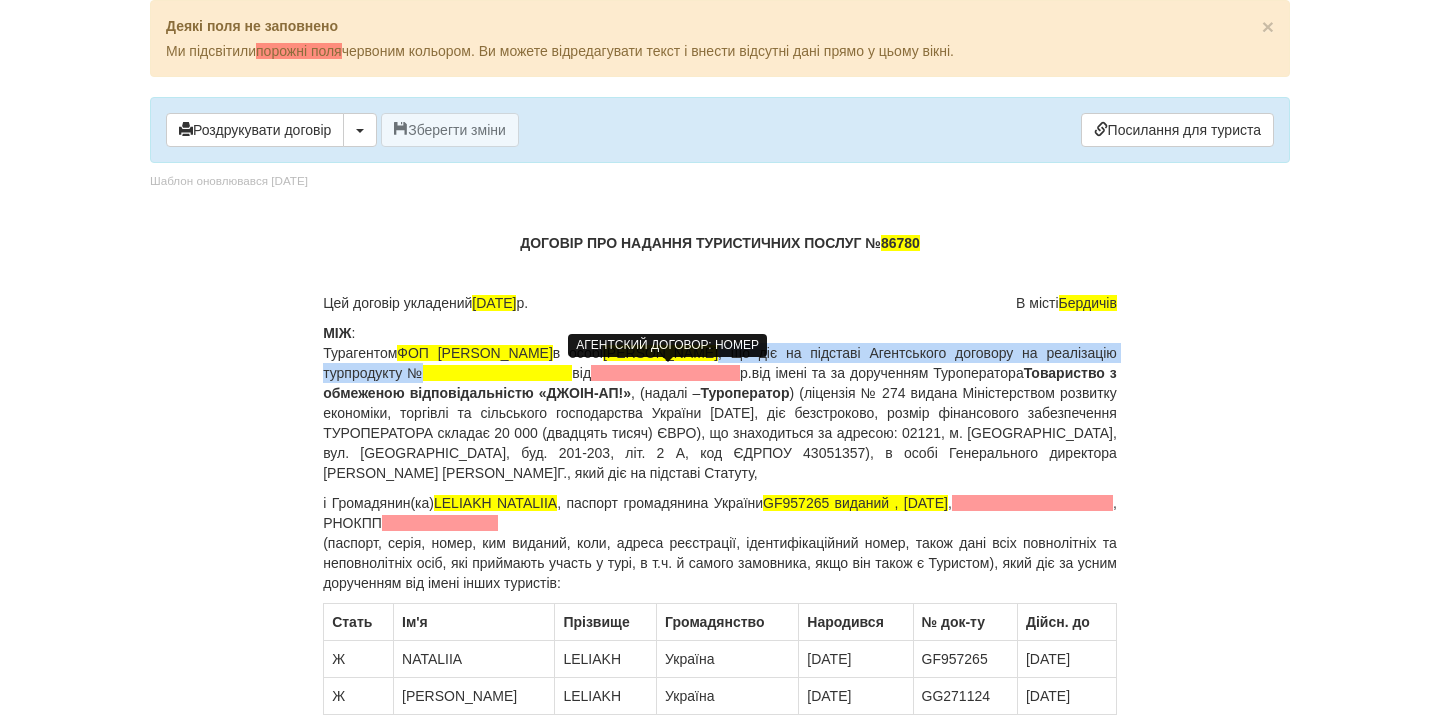 type 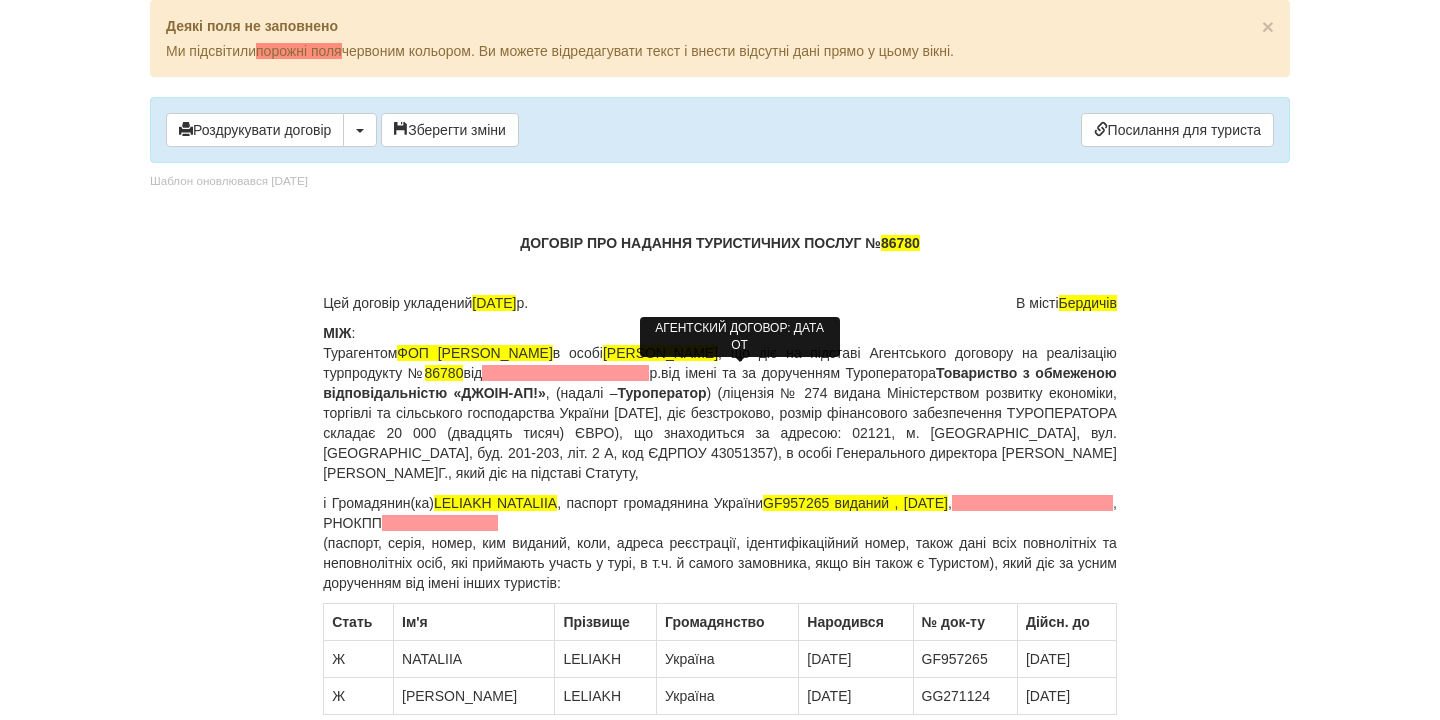 click at bounding box center (565, 373) 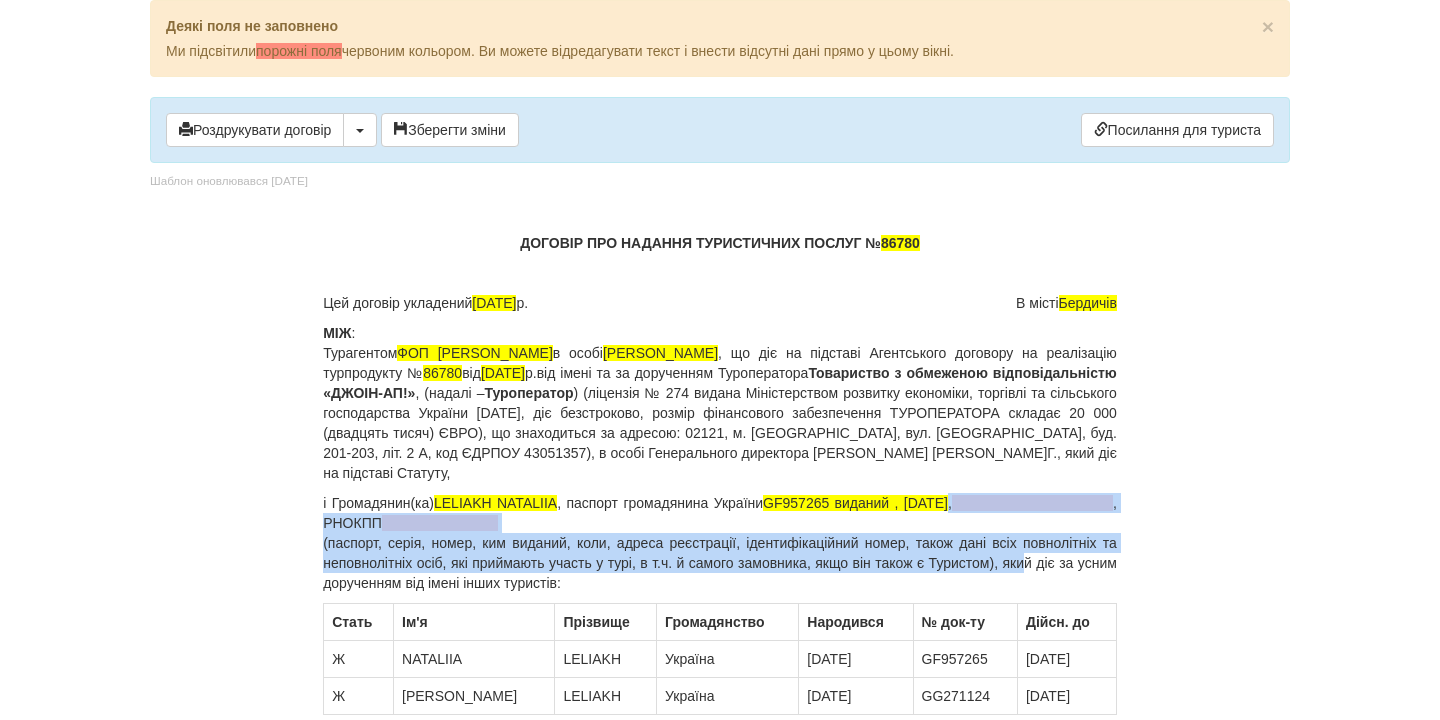 drag, startPoint x: 1113, startPoint y: 505, endPoint x: 1050, endPoint y: 559, distance: 82.9759 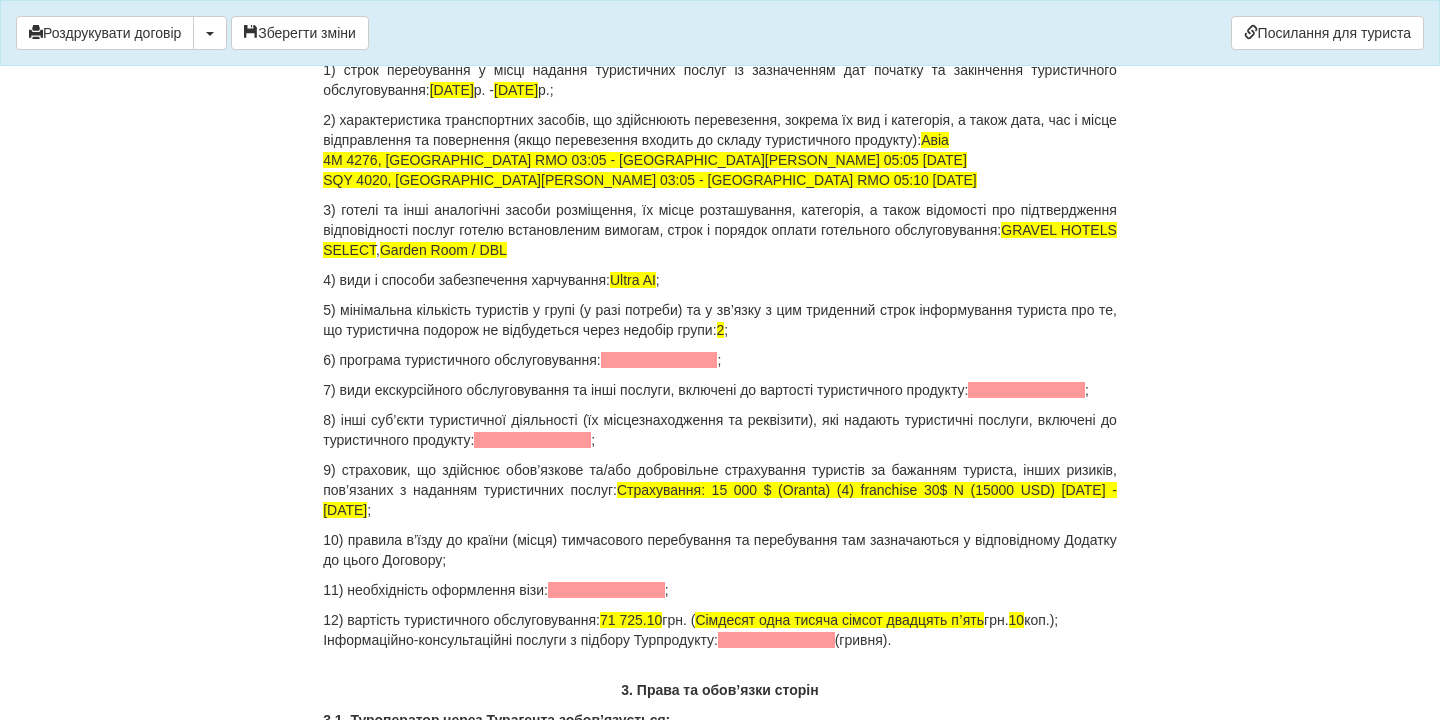 scroll, scrollTop: 1968, scrollLeft: 0, axis: vertical 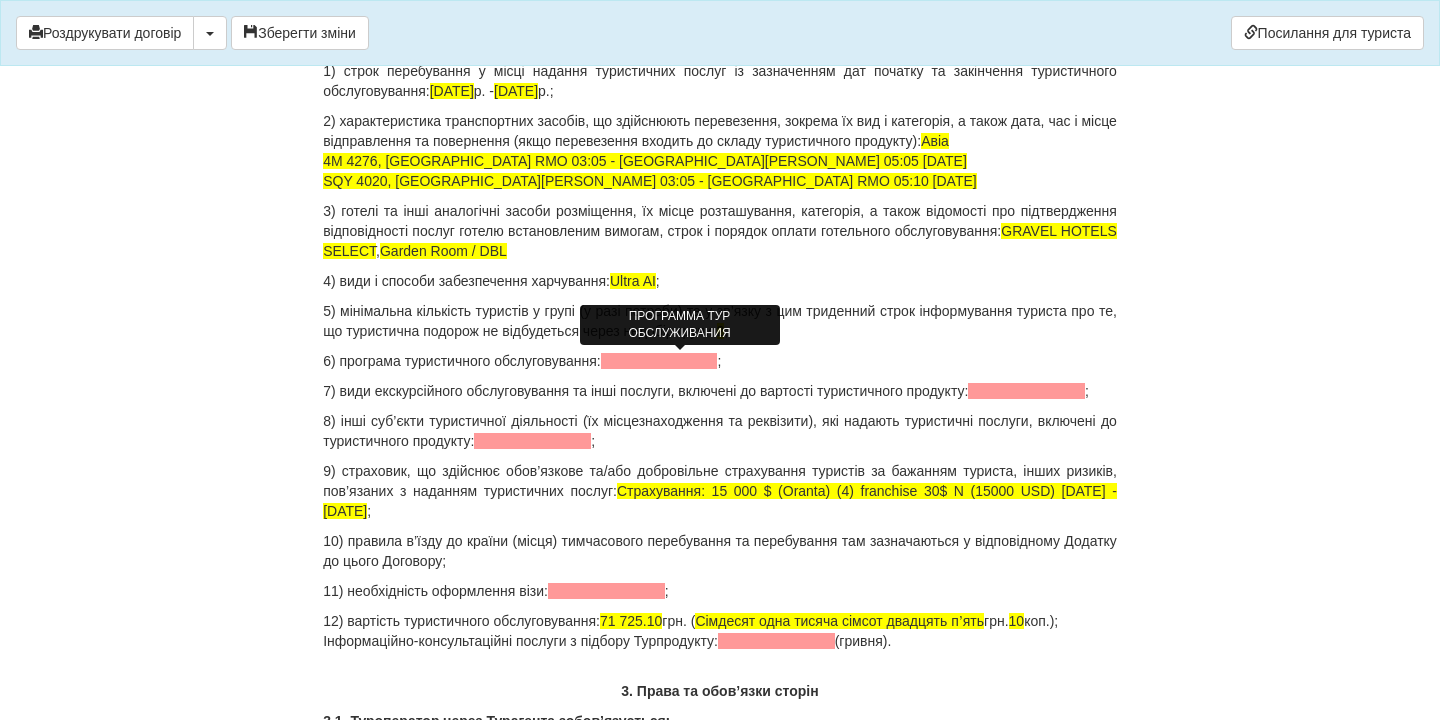 click at bounding box center [659, 361] 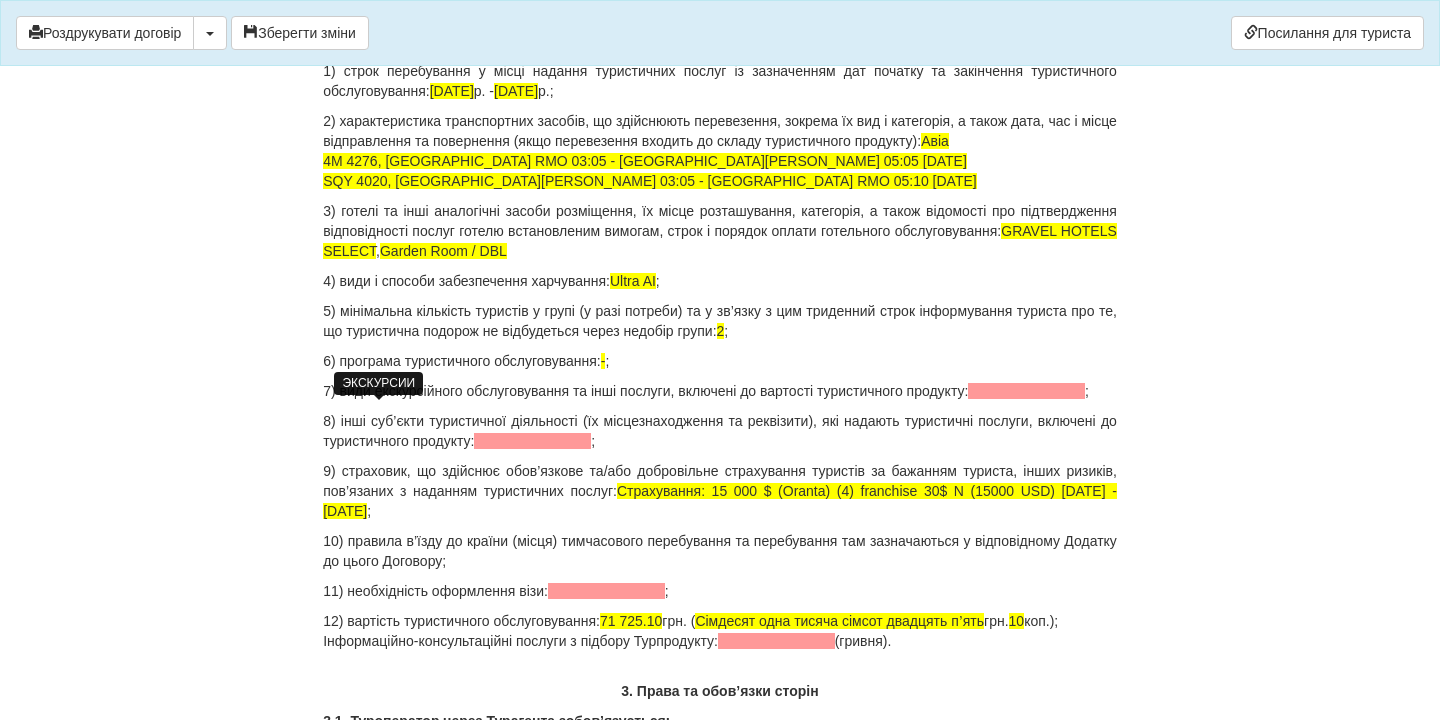click at bounding box center (1026, 391) 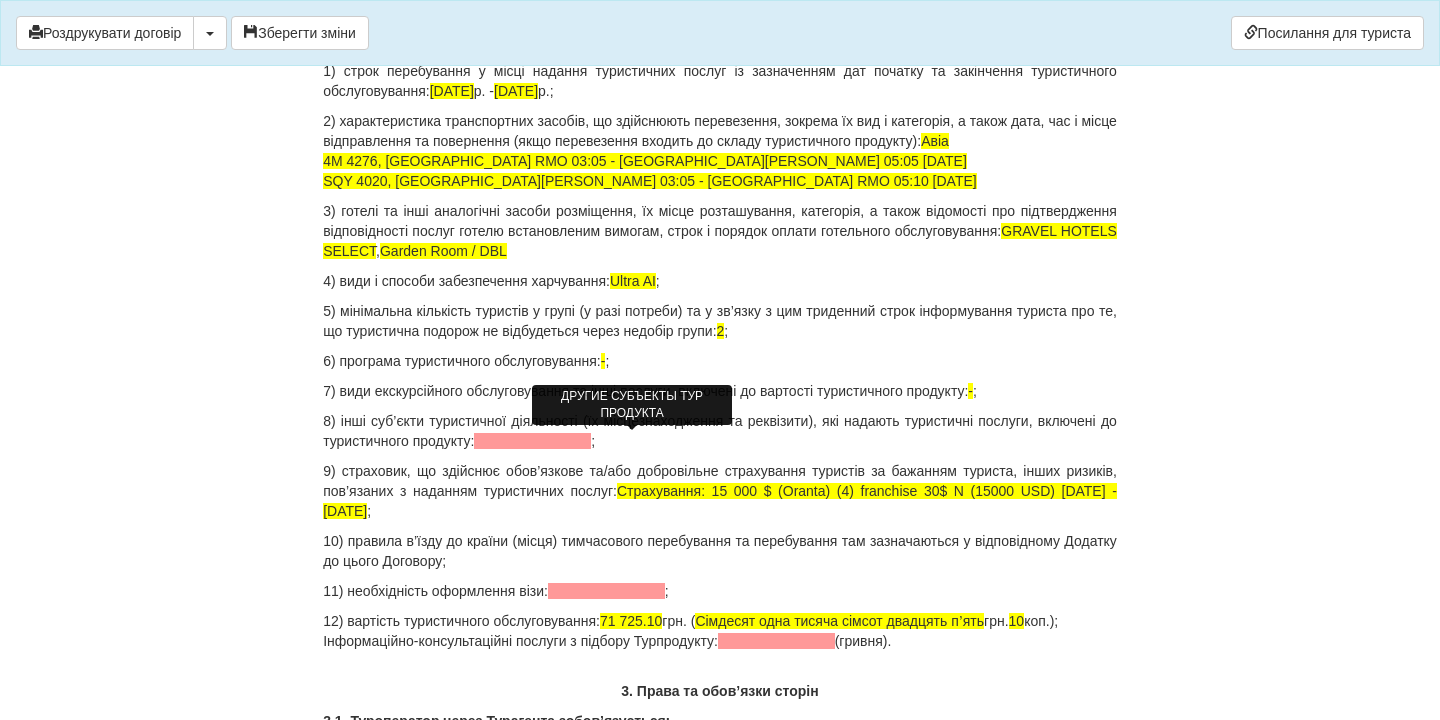 click at bounding box center (532, 441) 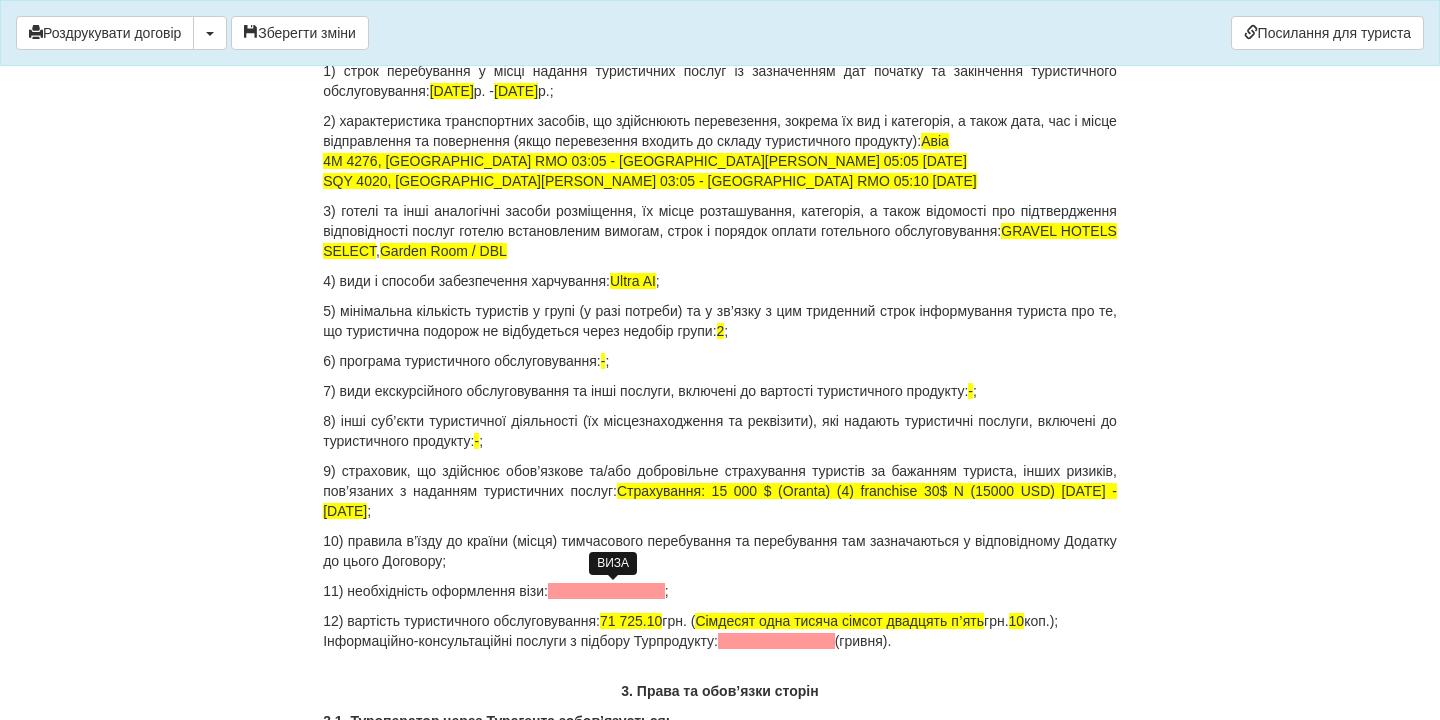 click at bounding box center (606, 591) 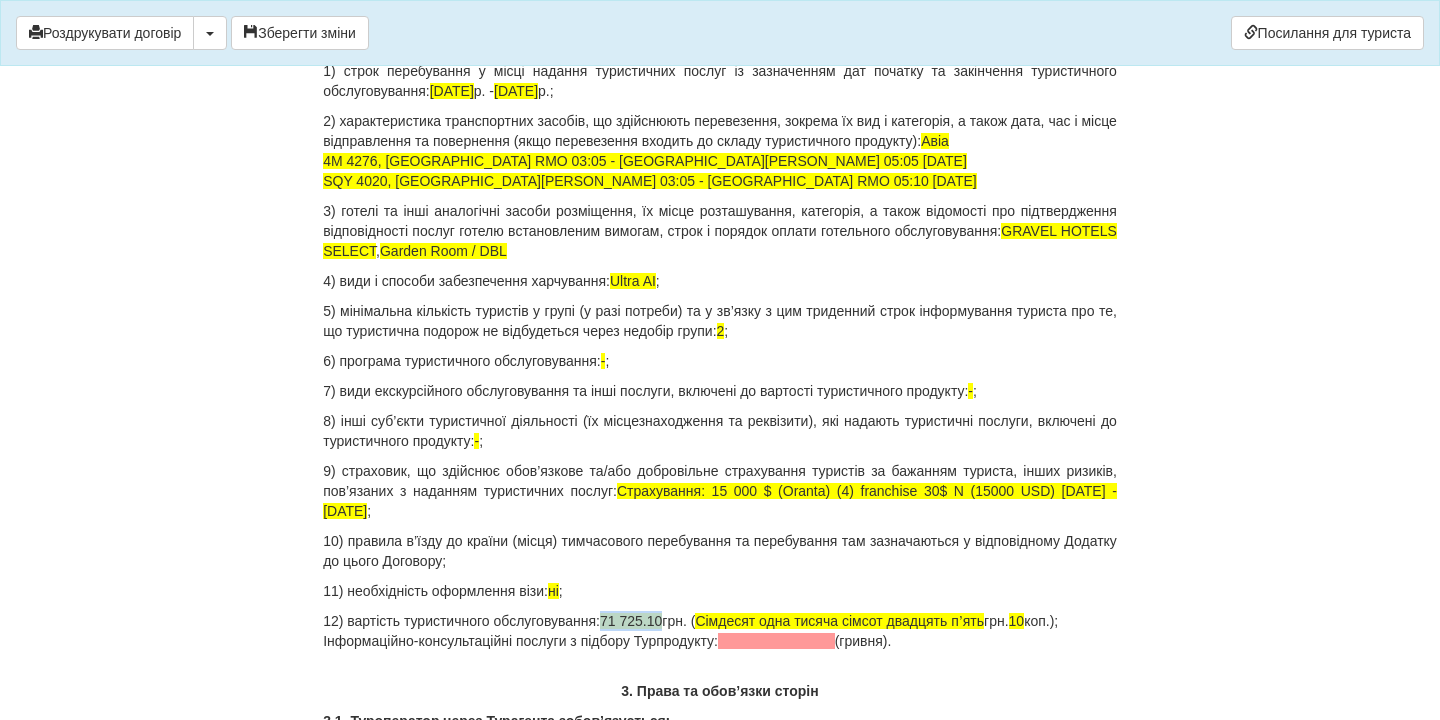 drag, startPoint x: 618, startPoint y: 621, endPoint x: 678, endPoint y: 620, distance: 60.00833 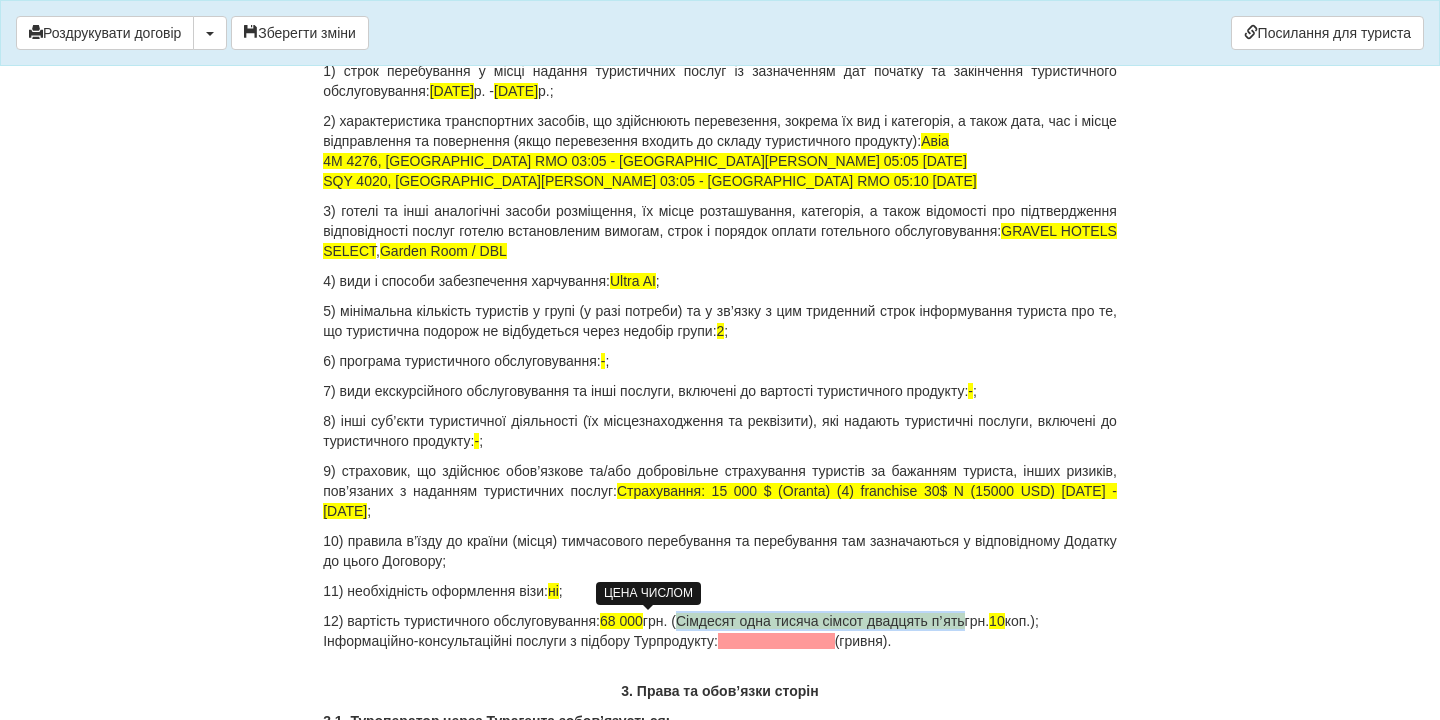 drag, startPoint x: 712, startPoint y: 617, endPoint x: 1002, endPoint y: 622, distance: 290.0431 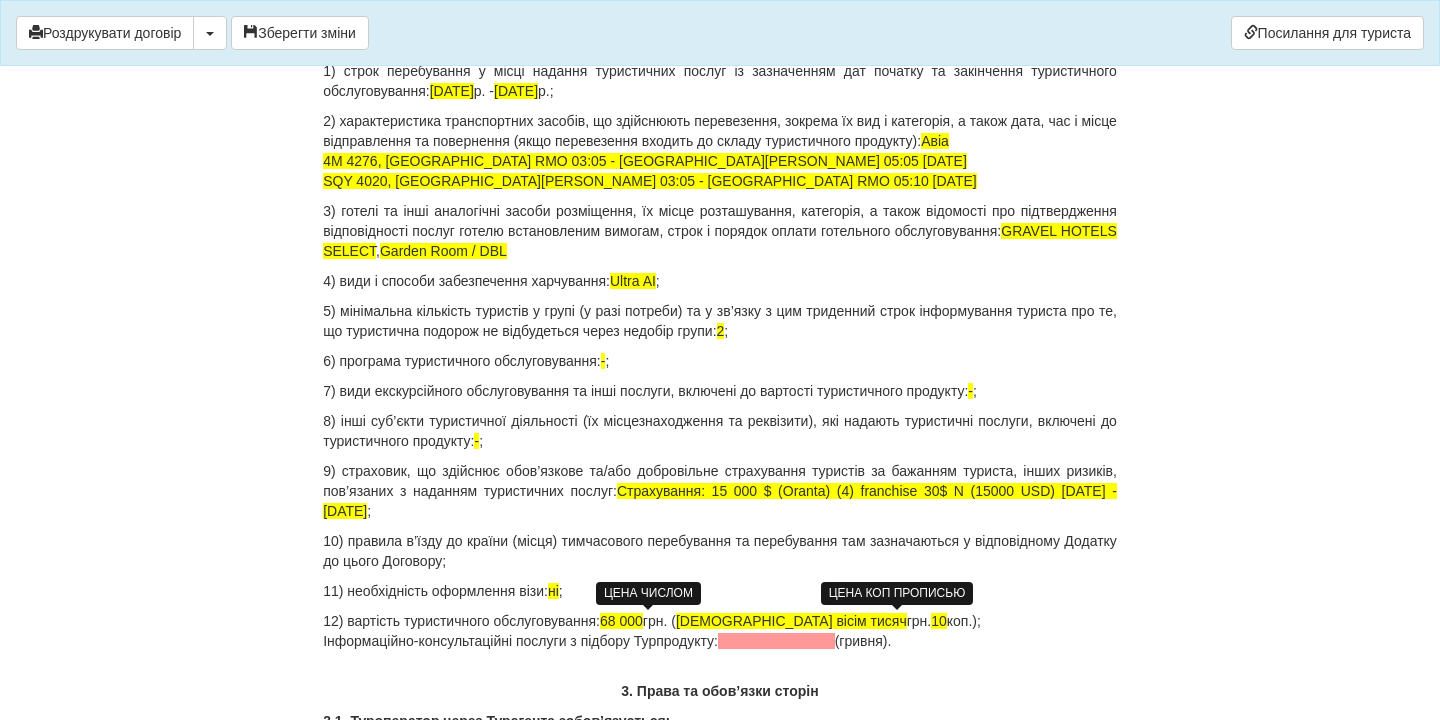 click on "10" at bounding box center [939, 621] 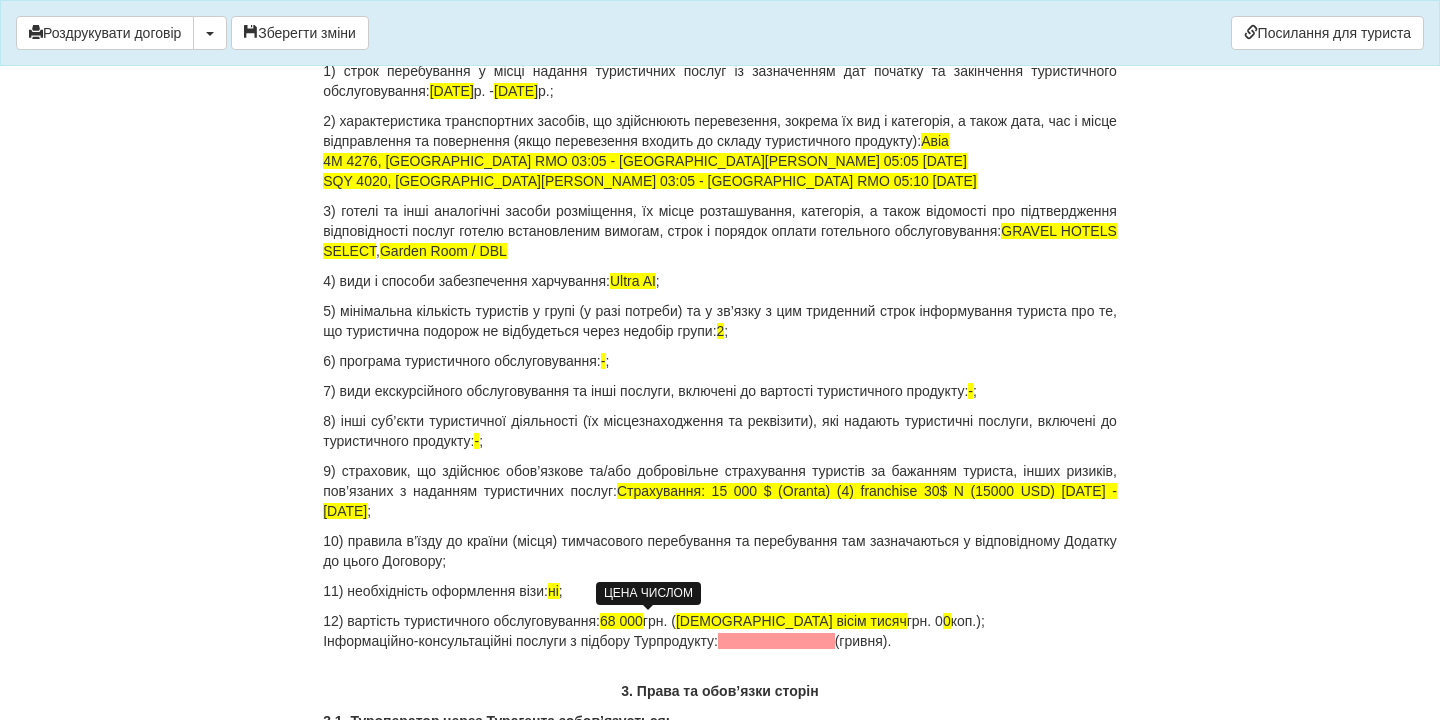 drag, startPoint x: 944, startPoint y: 647, endPoint x: 248, endPoint y: 647, distance: 696 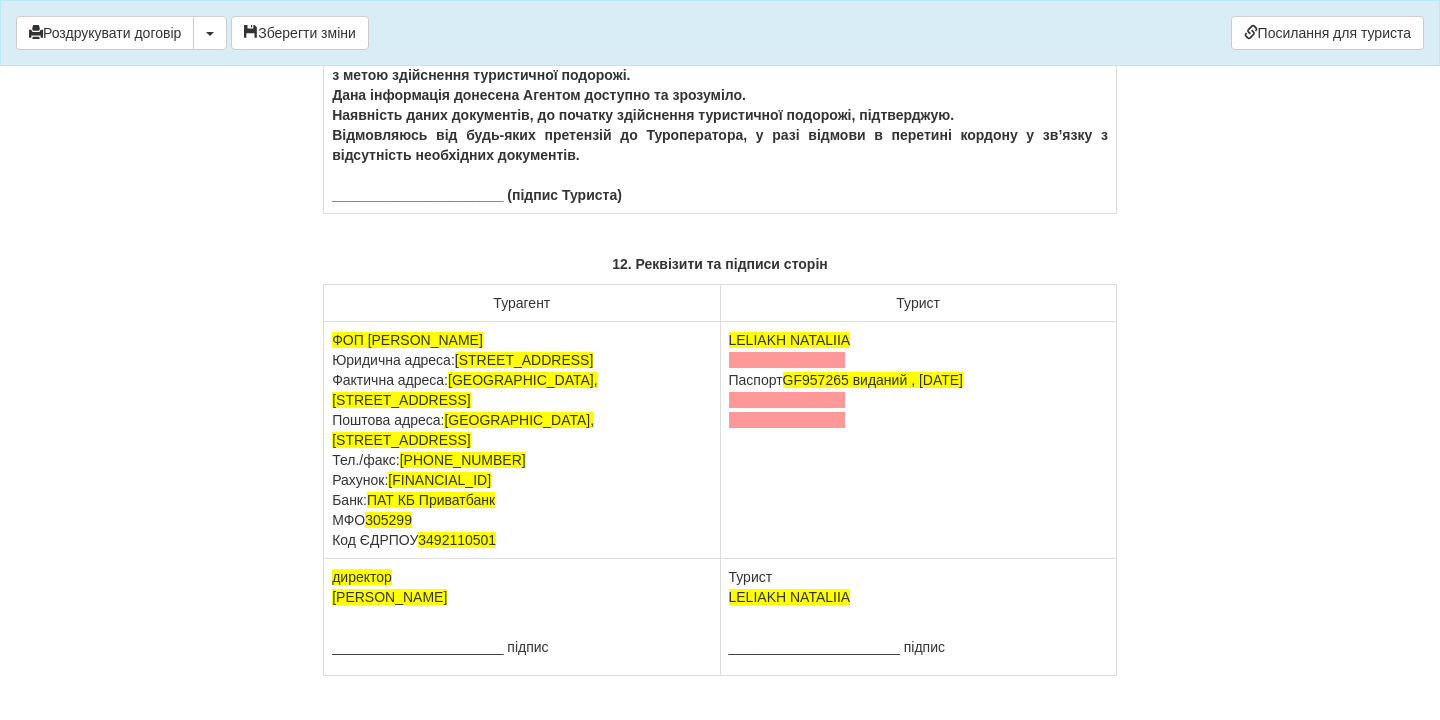 scroll, scrollTop: 12572, scrollLeft: 0, axis: vertical 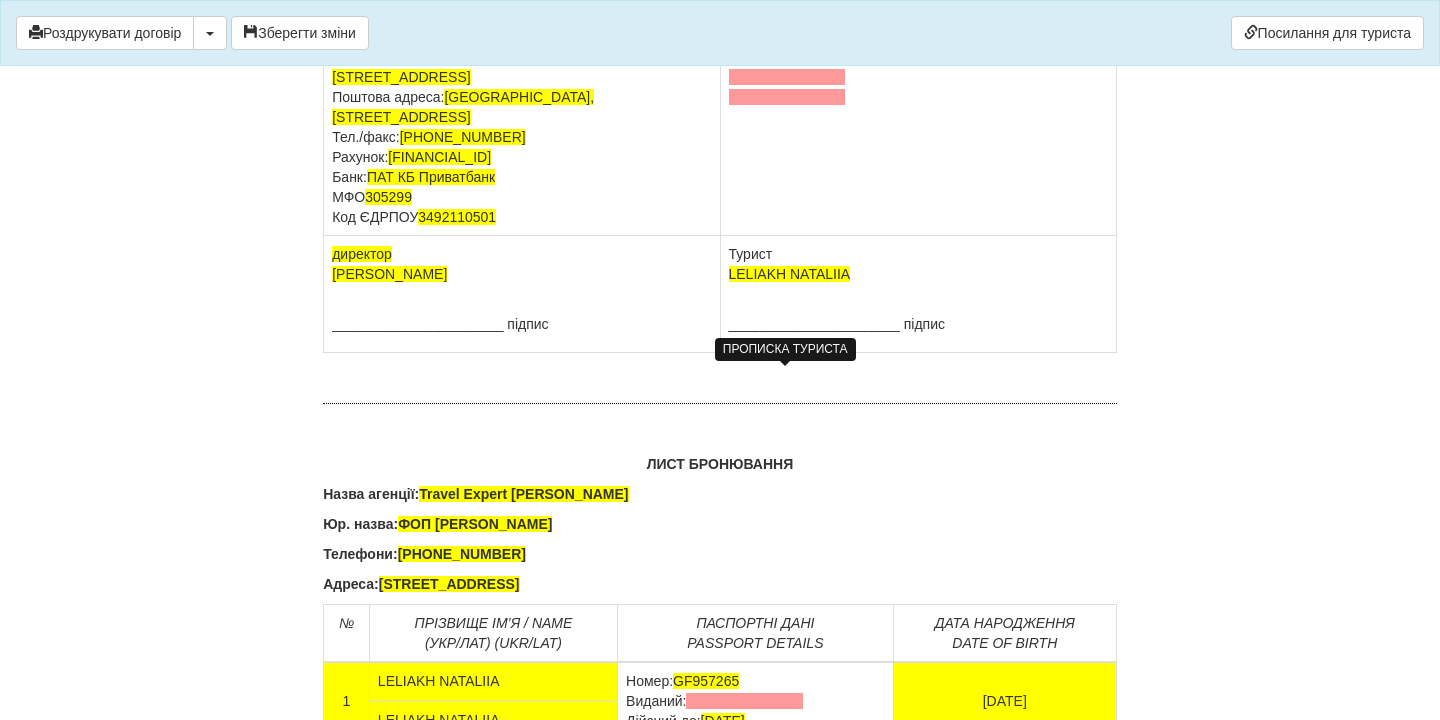 click at bounding box center [787, 37] 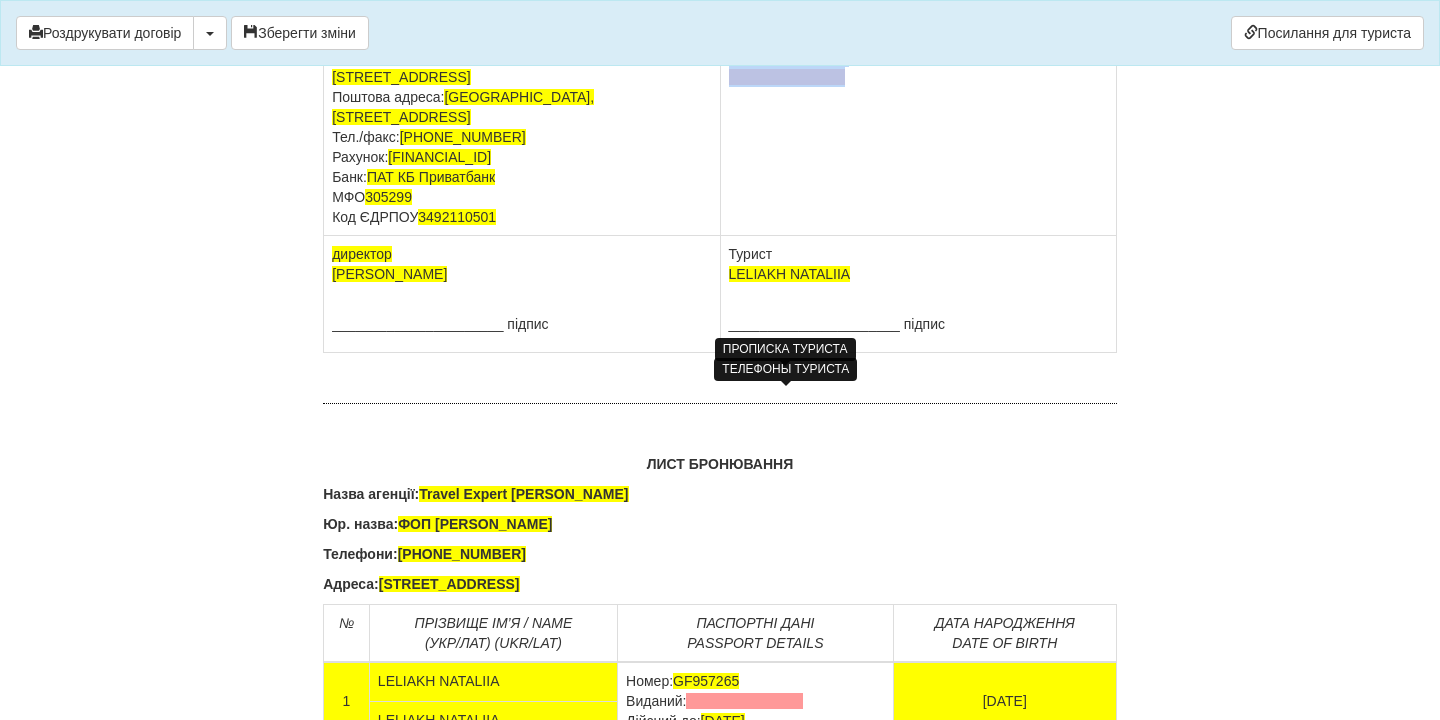 drag, startPoint x: 857, startPoint y: 426, endPoint x: 727, endPoint y: 395, distance: 133.64505 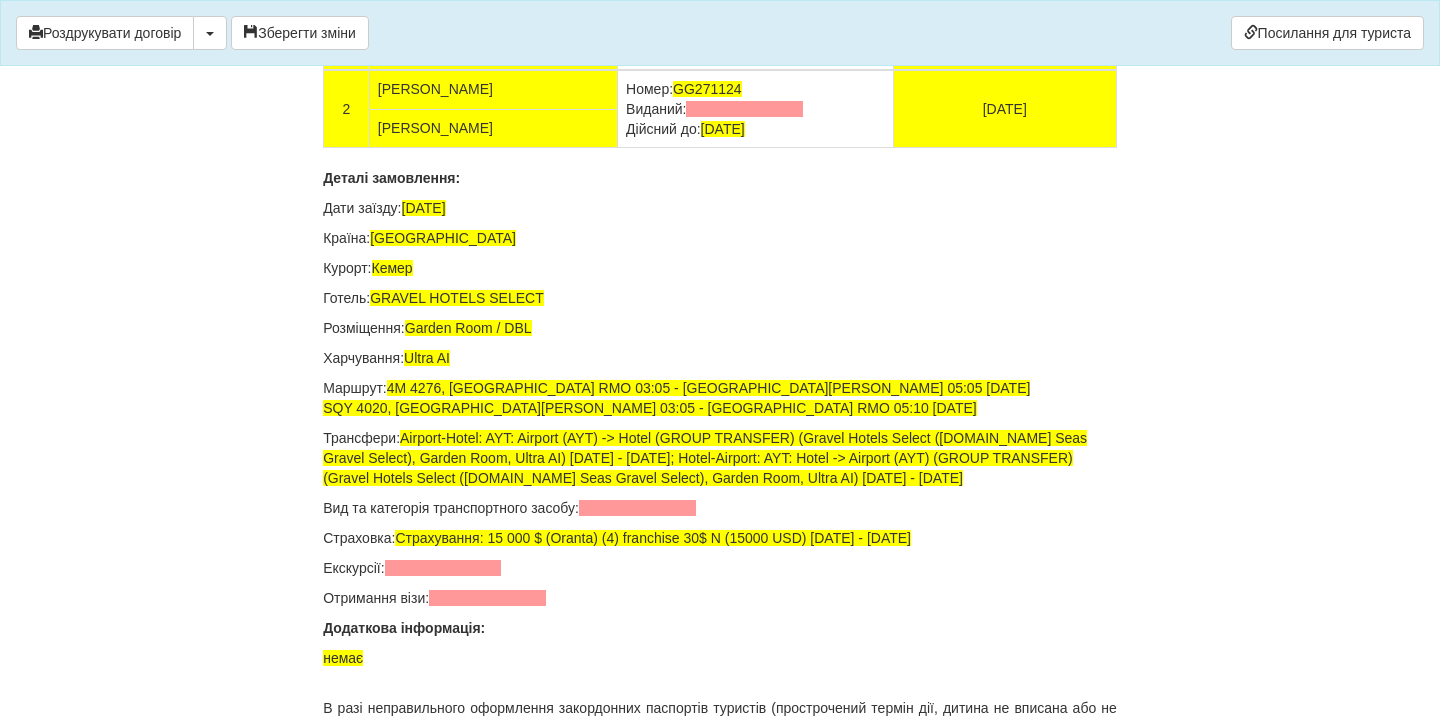 scroll, scrollTop: 13242, scrollLeft: 0, axis: vertical 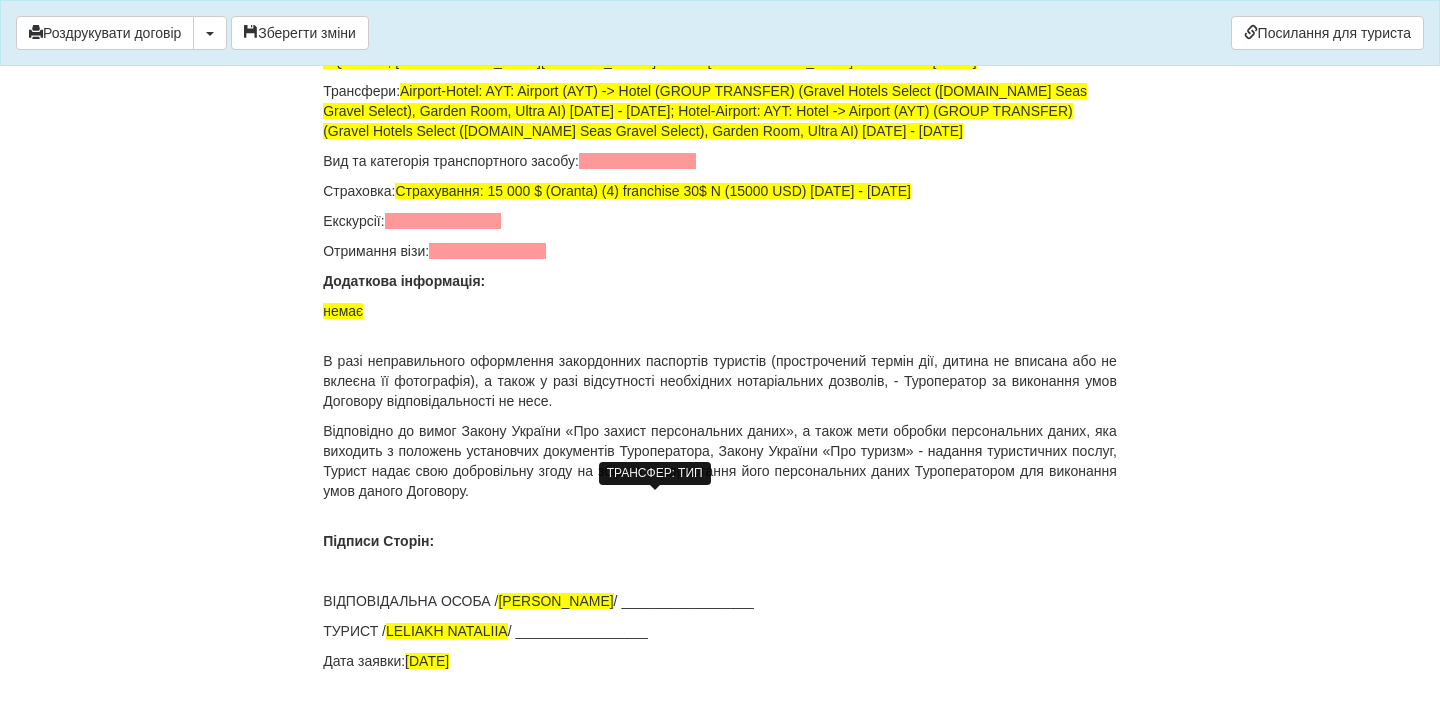 click at bounding box center [637, 161] 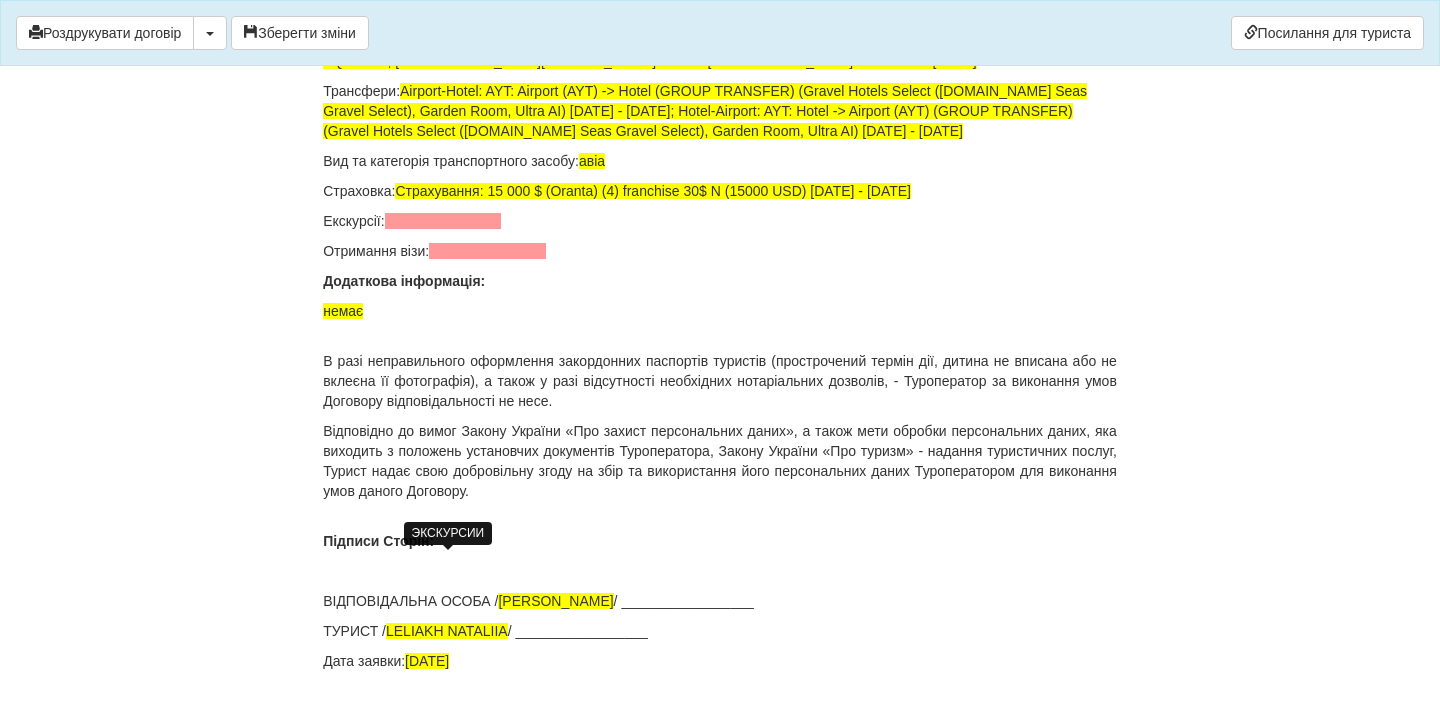 click at bounding box center [443, 221] 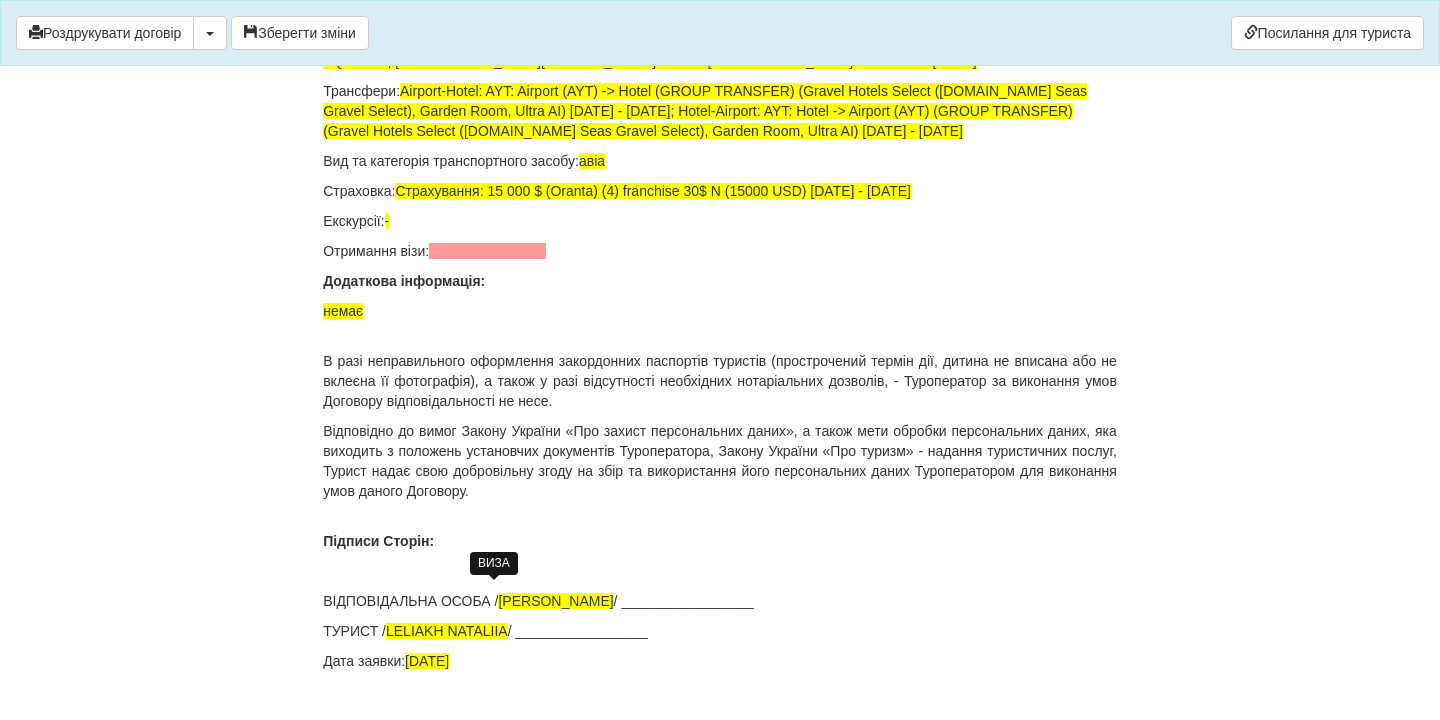 click at bounding box center [487, 251] 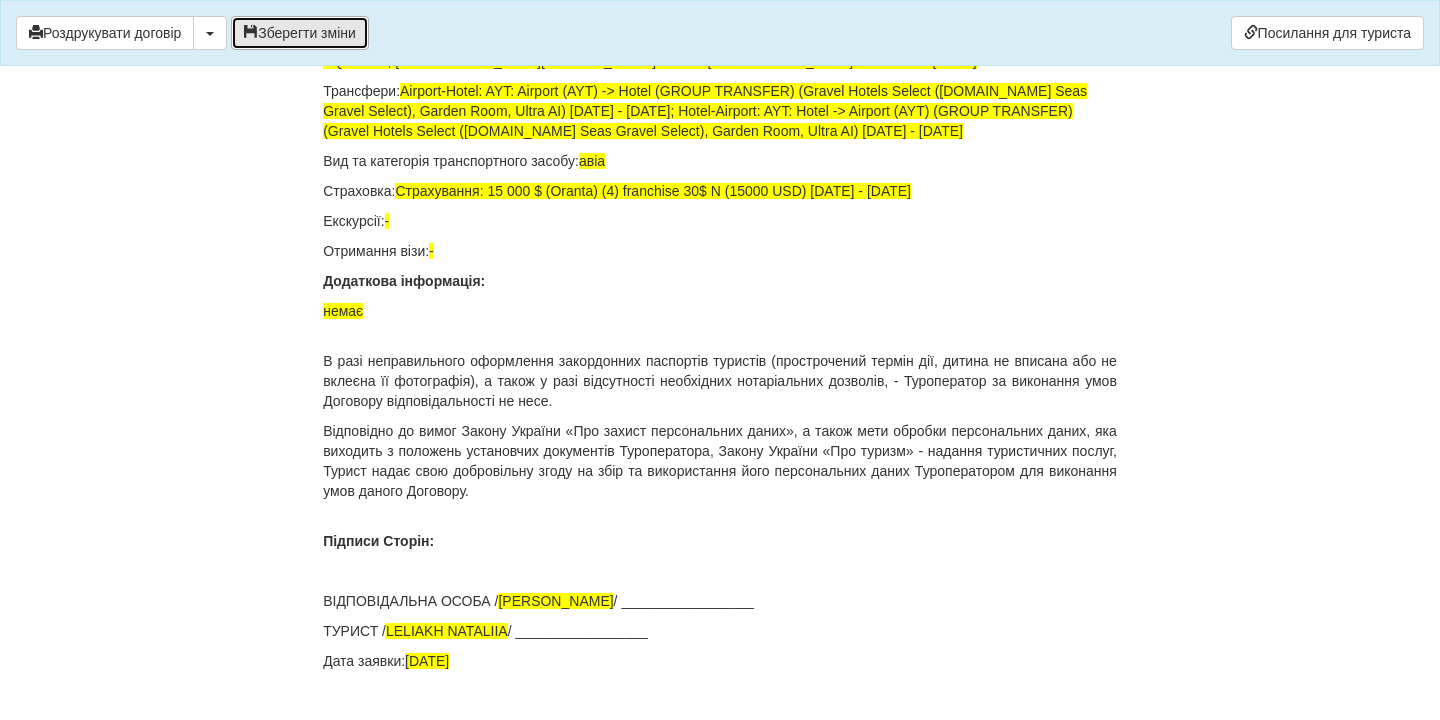 click on "Зберегти зміни" at bounding box center (300, 33) 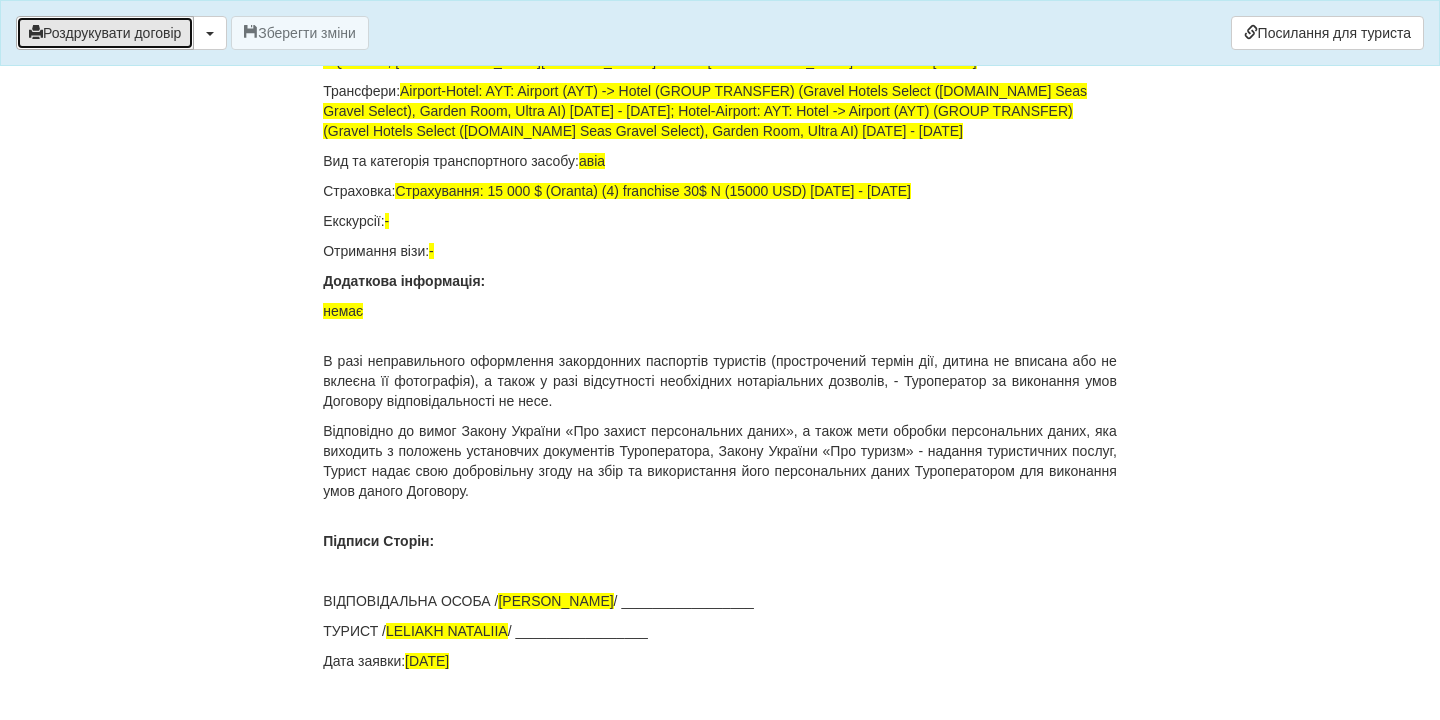click on "Роздрукувати договір" at bounding box center (105, 33) 